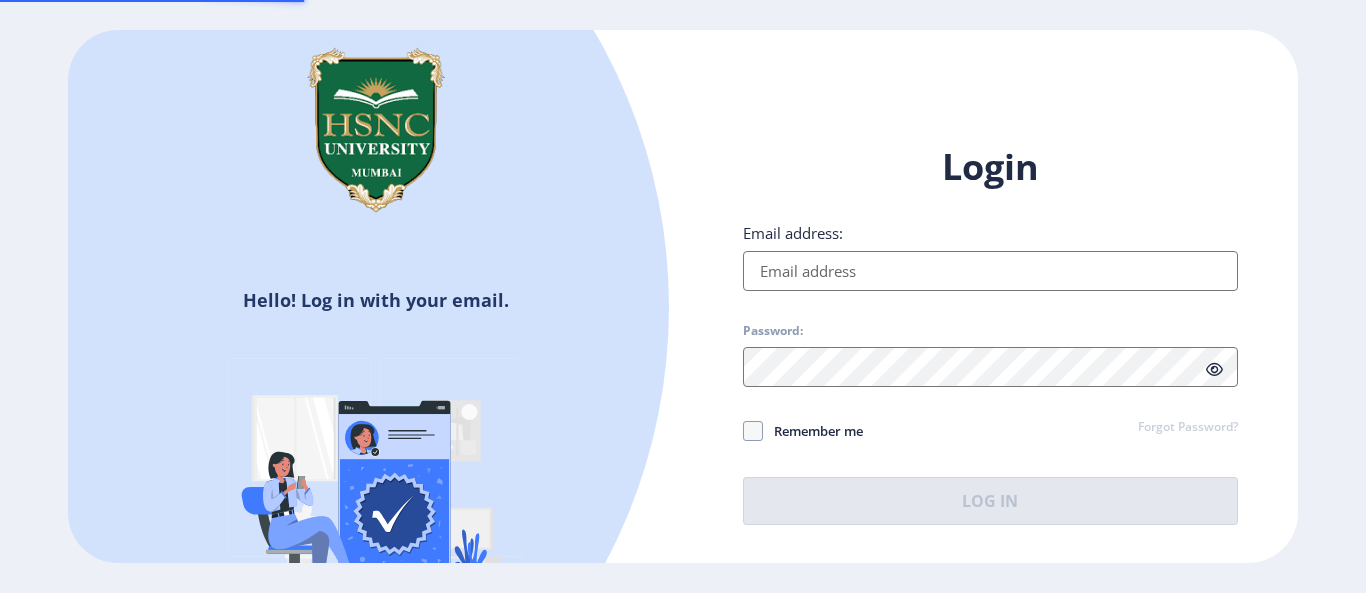 scroll, scrollTop: 0, scrollLeft: 0, axis: both 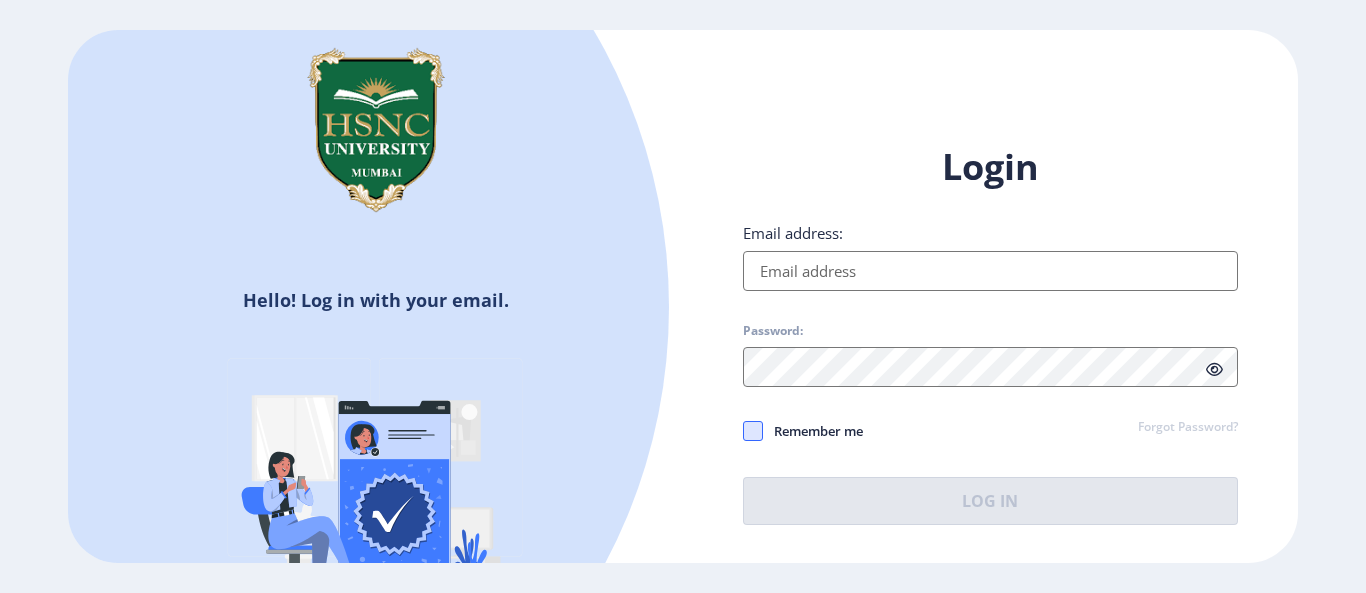type on "[EMAIL]" 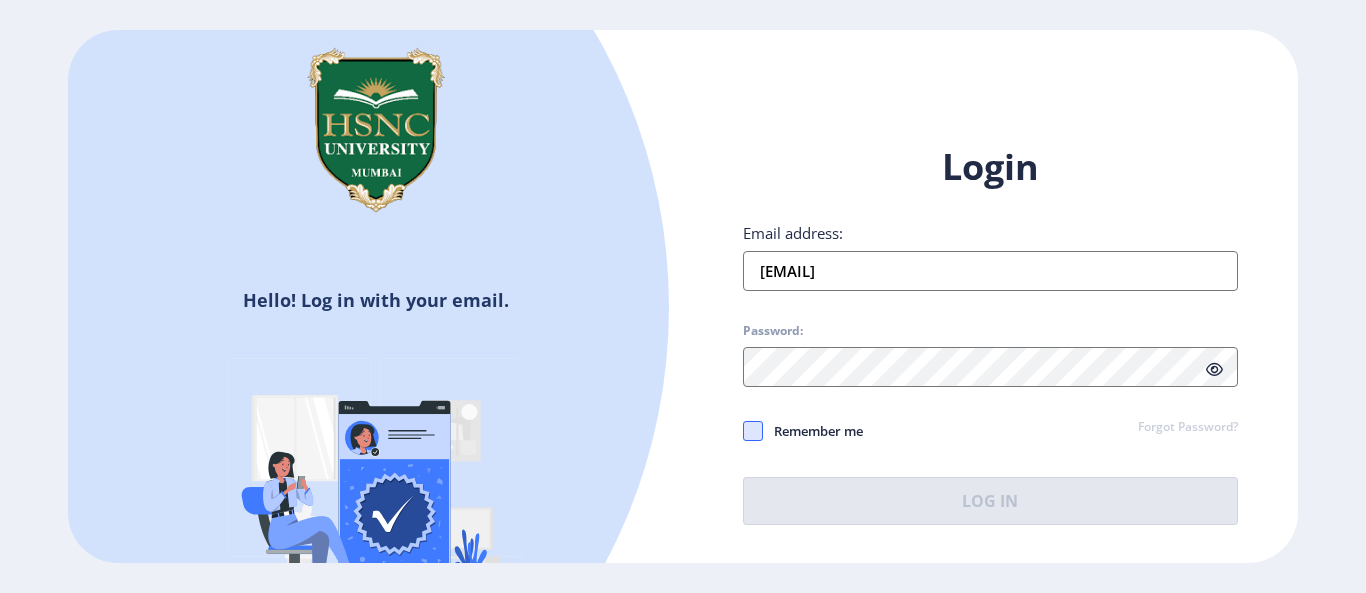 click at bounding box center (753, 431) 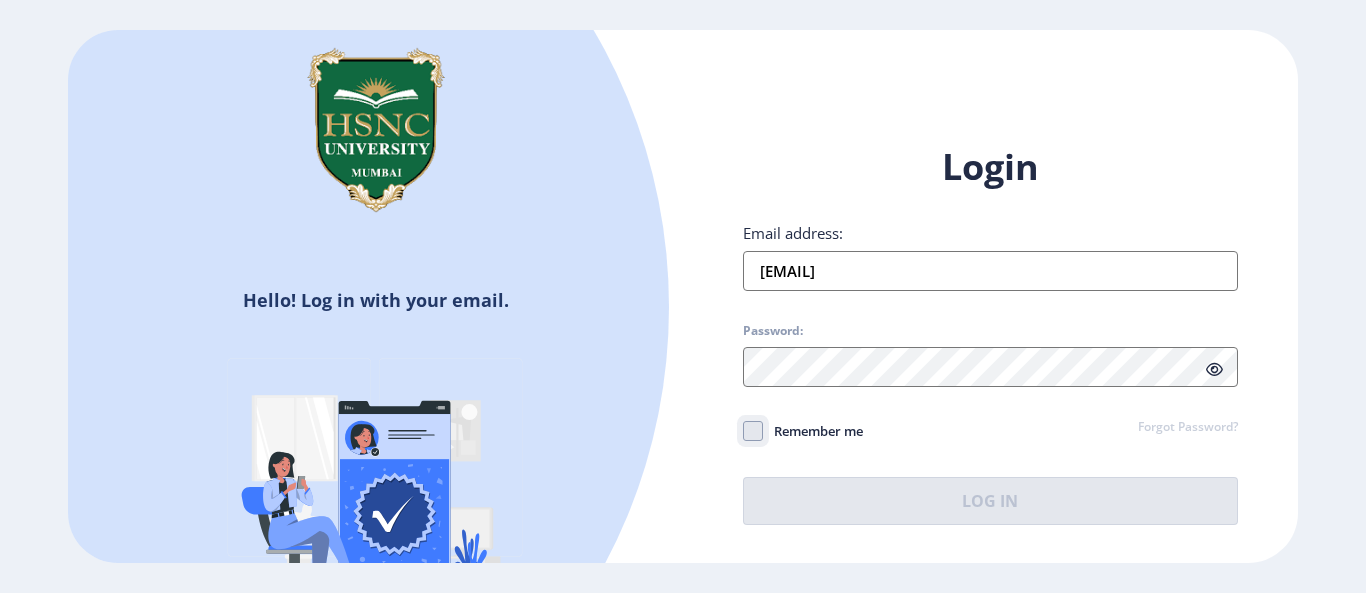 click on "Remember me" at bounding box center (743, 430) 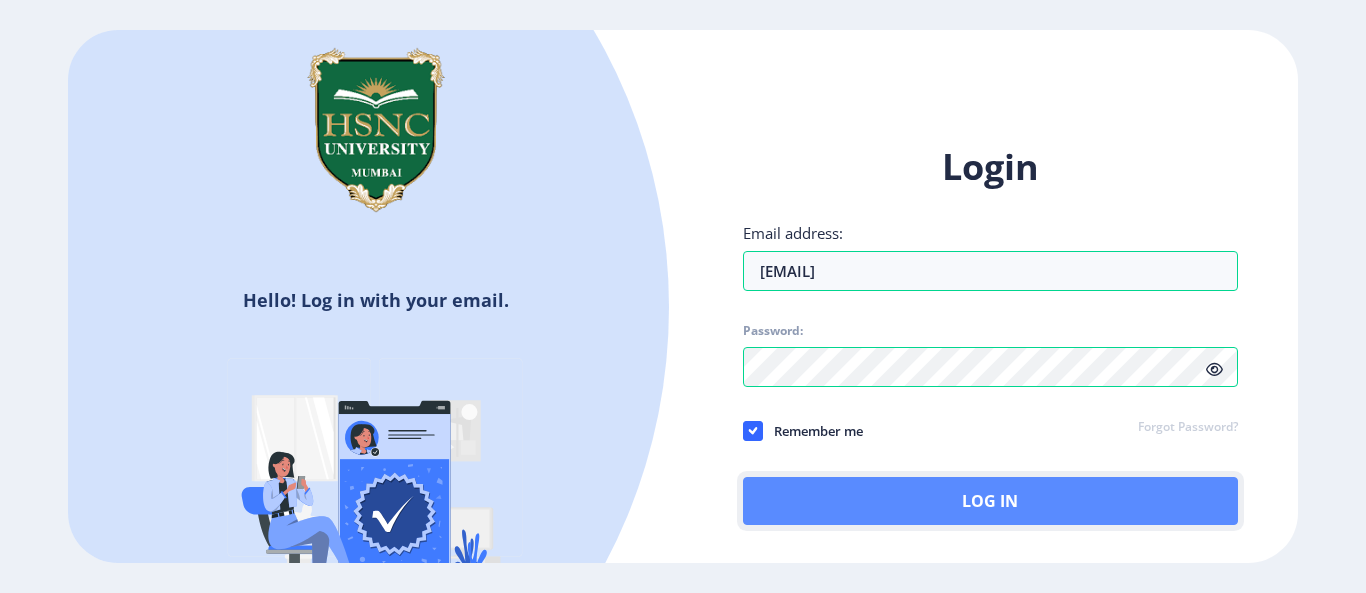 click on "Log In" at bounding box center (990, 501) 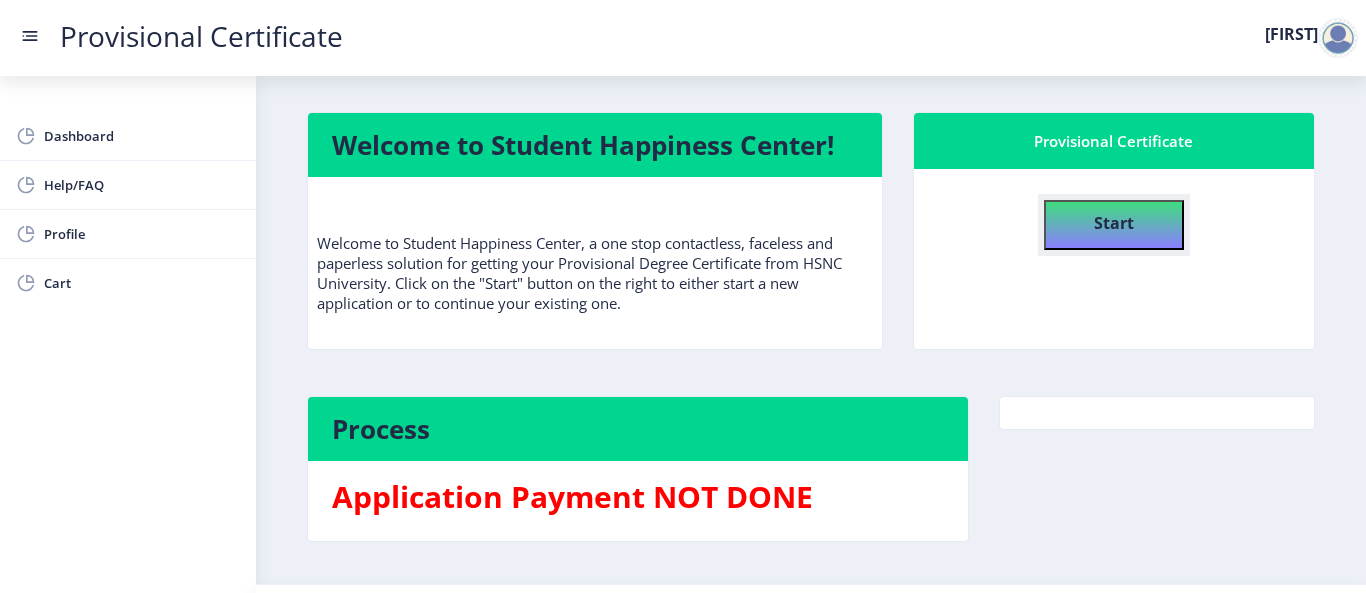 click on "Start" at bounding box center [1114, 223] 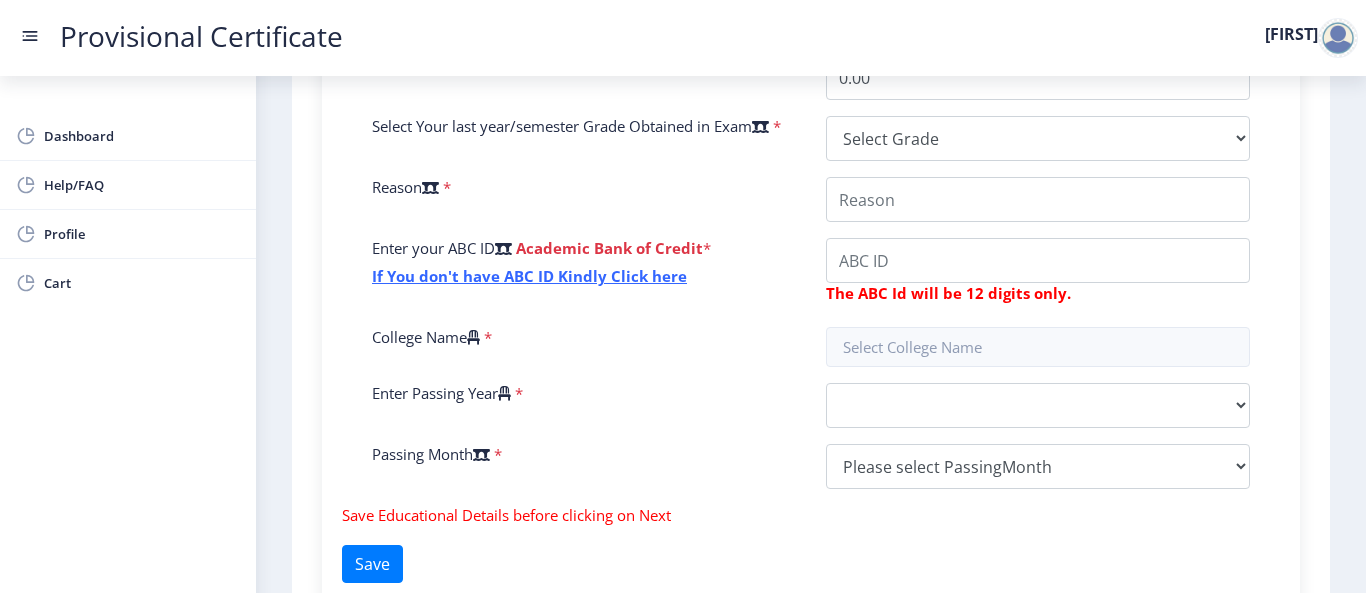 scroll, scrollTop: 803, scrollLeft: 0, axis: vertical 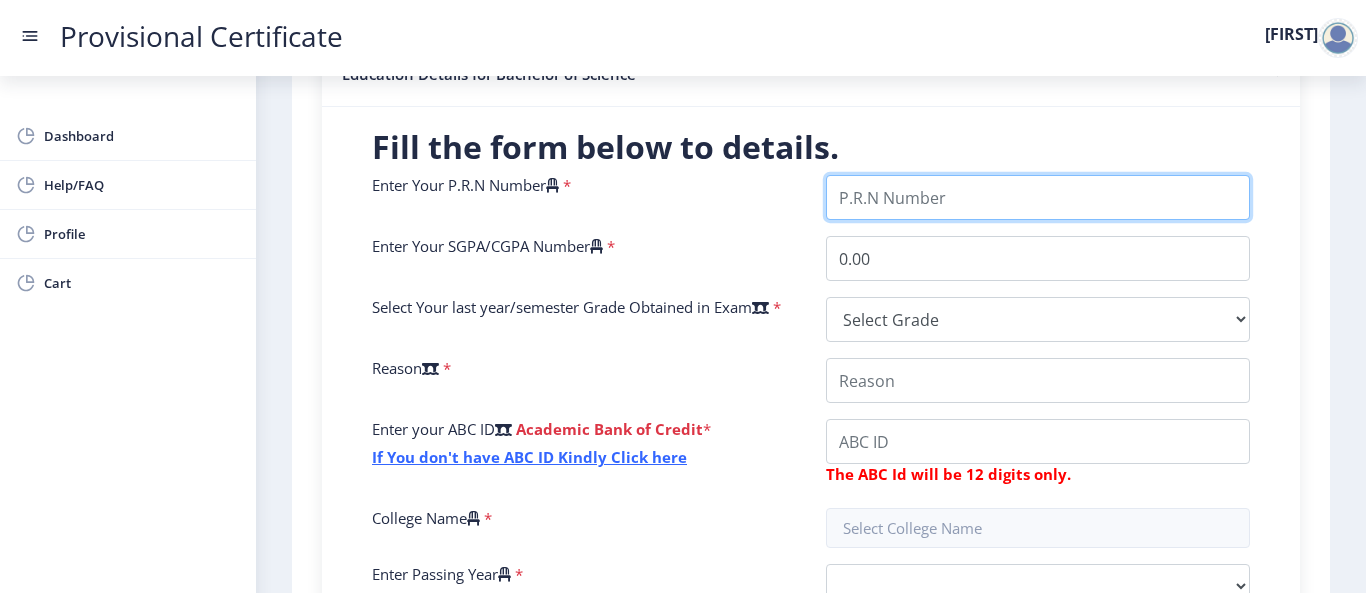 click on "Enter Your P.R.N Number" at bounding box center [1038, 197] 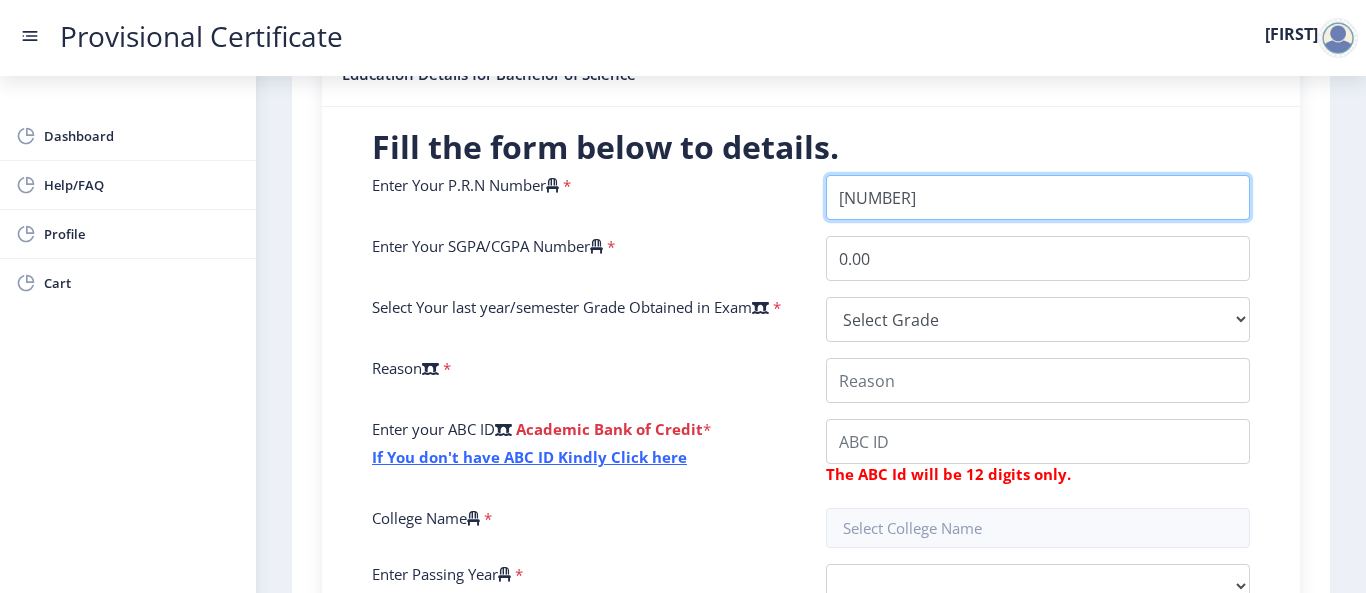 type on "[NUMBER]" 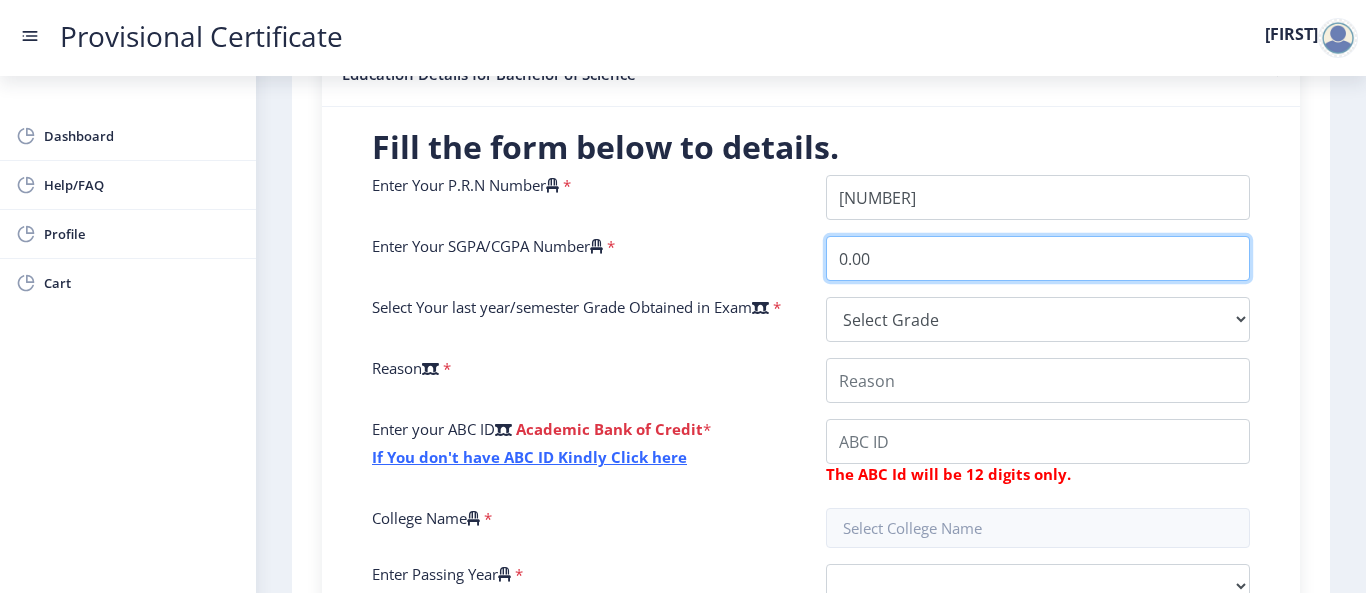 click on "0.00" at bounding box center [1038, 258] 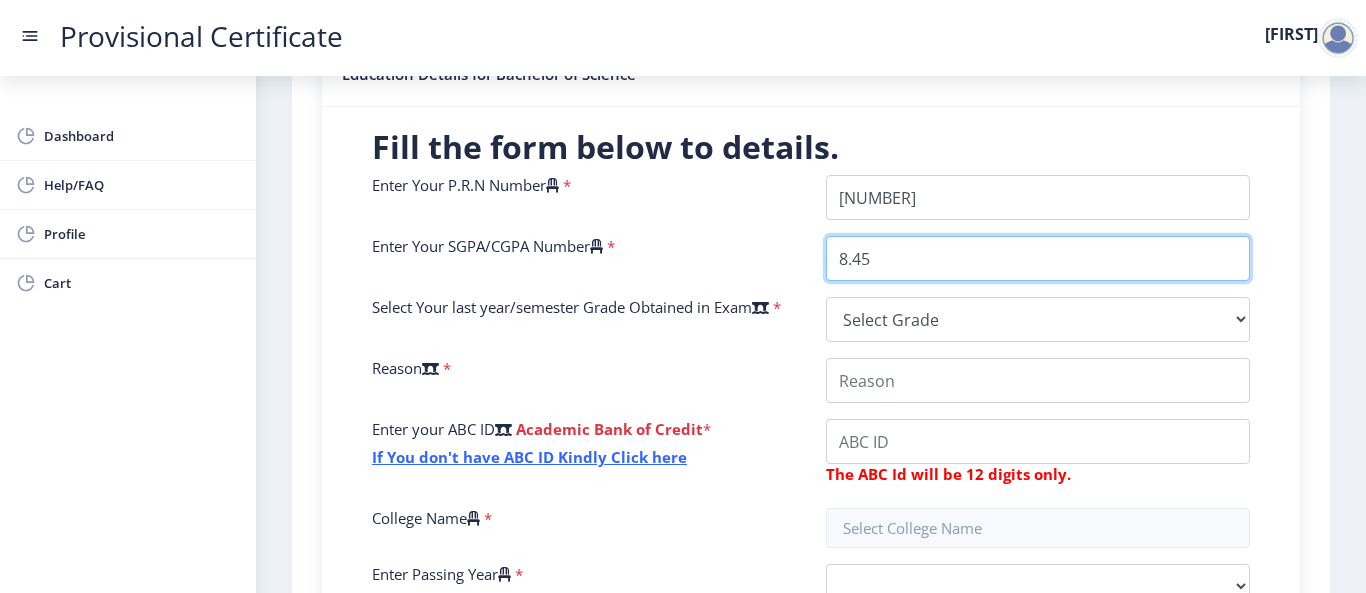 type on "8.45" 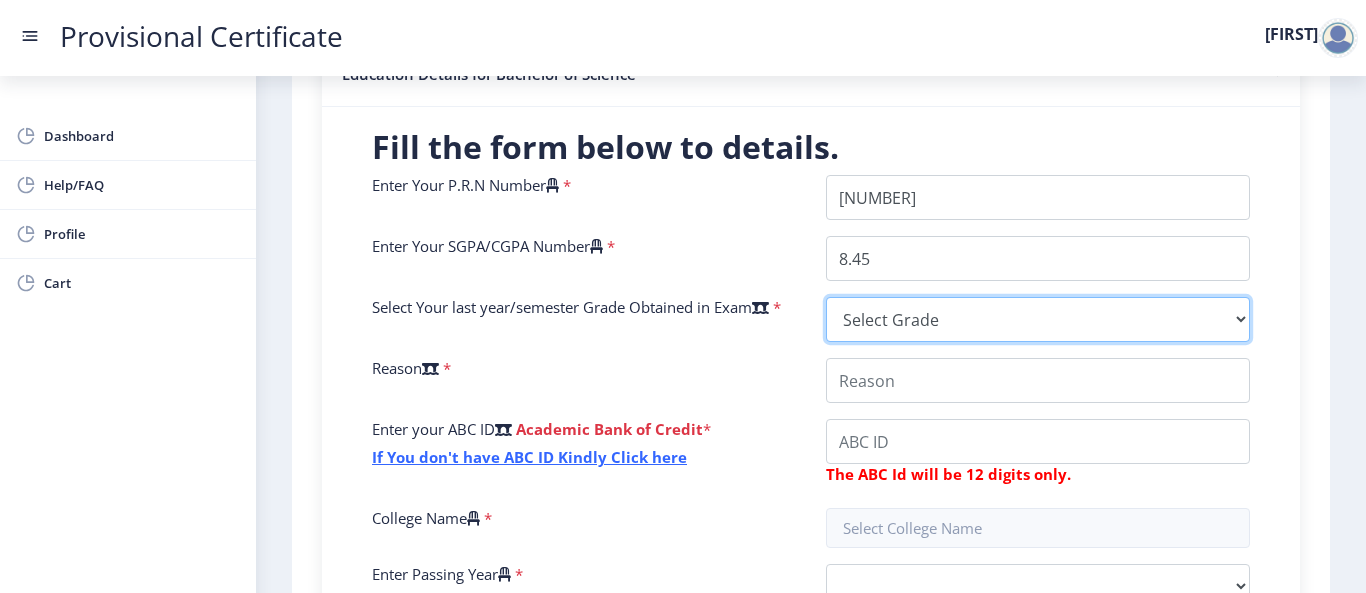 click on "Select Grade  O   A+   A   B+   B   C   D   F(Fail)" at bounding box center (1038, 319) 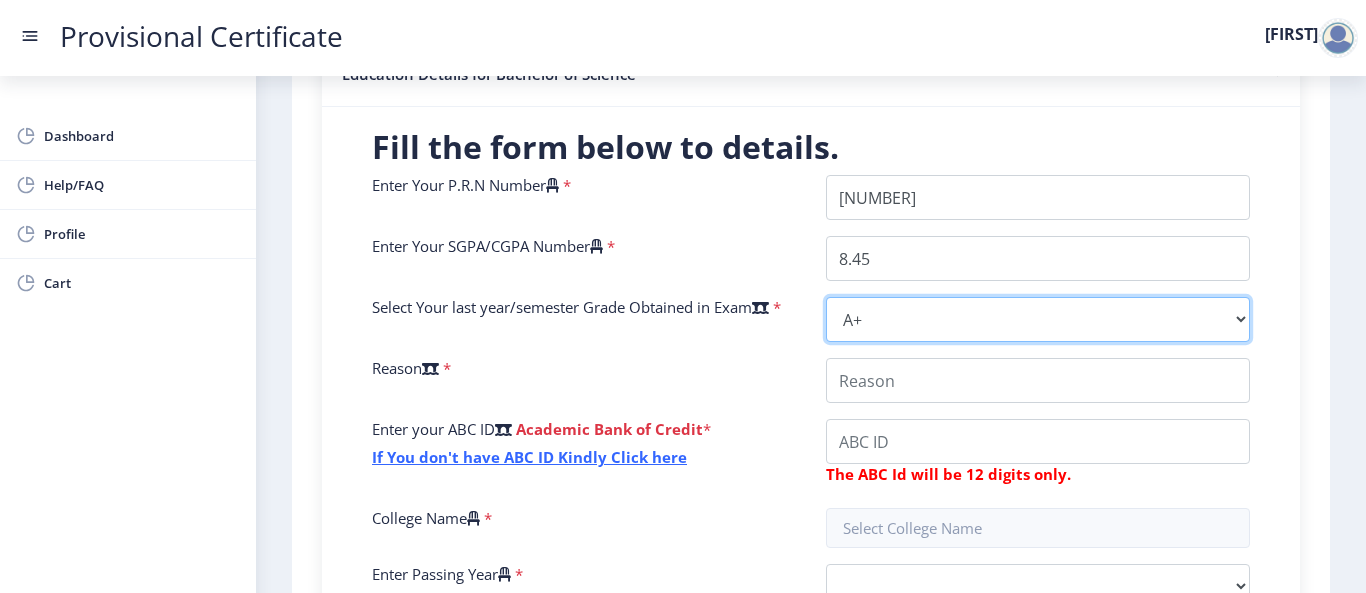 click on "Select Grade  O   A+   A   B+   B   C   D   F(Fail)" at bounding box center (1038, 319) 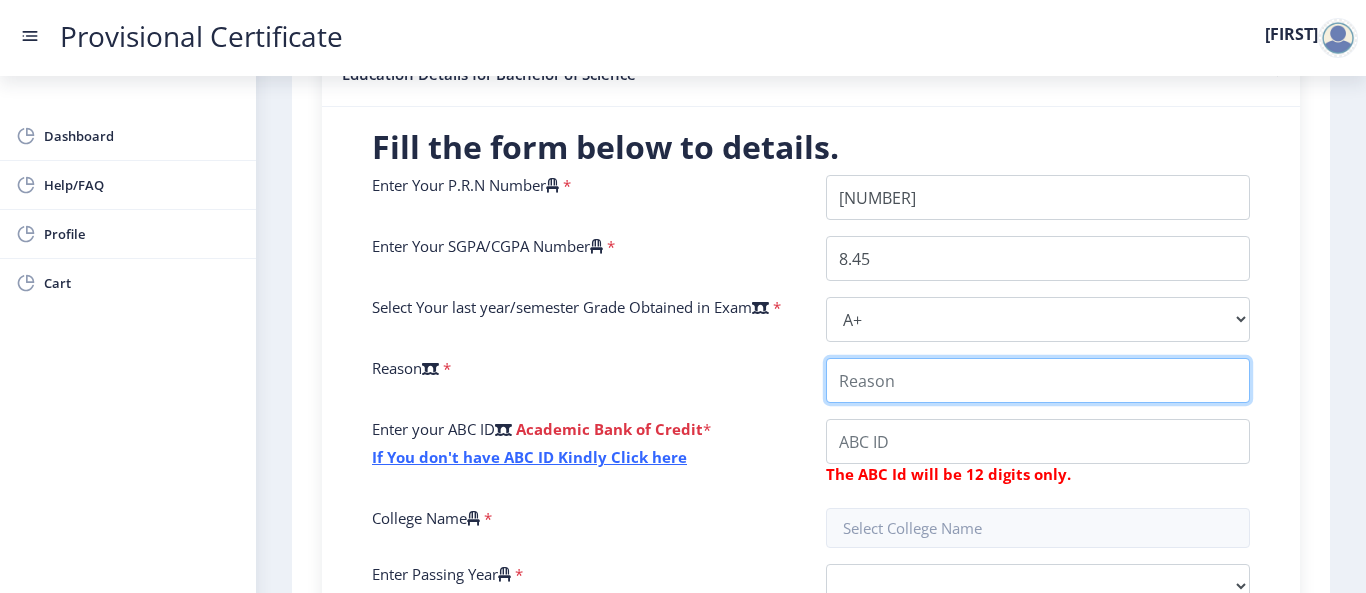 click on "College Name" at bounding box center (1038, 380) 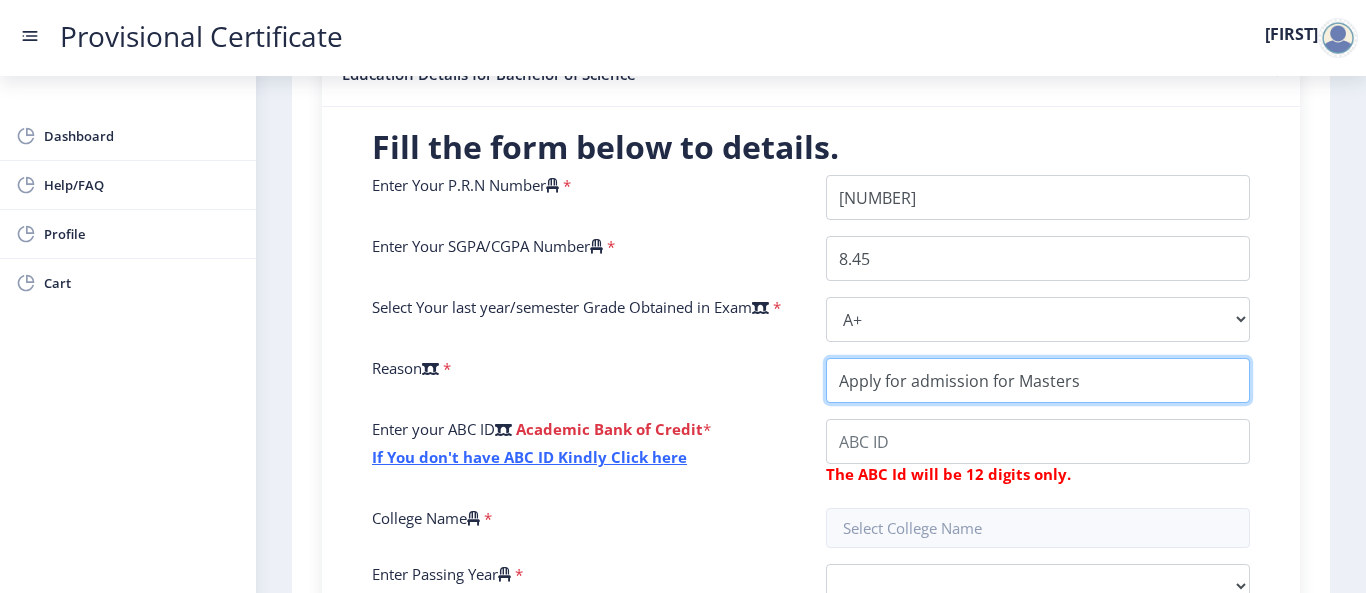 type on "Apply for admission for Masters" 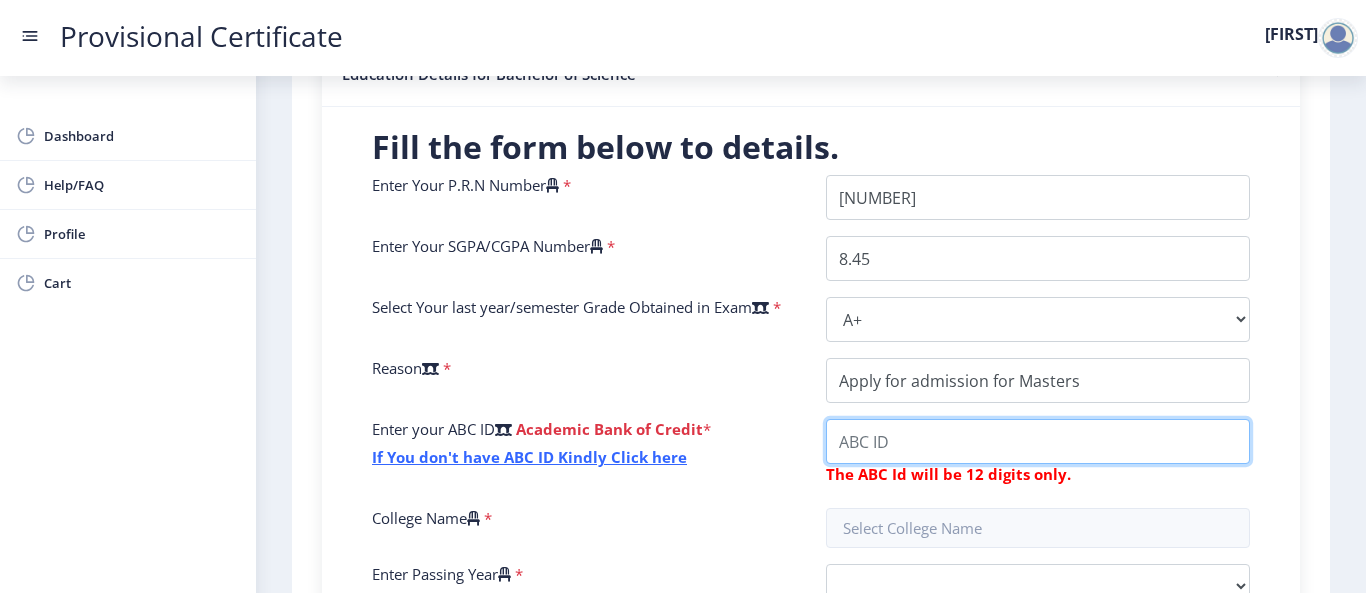 click on "College Name" at bounding box center [1038, 441] 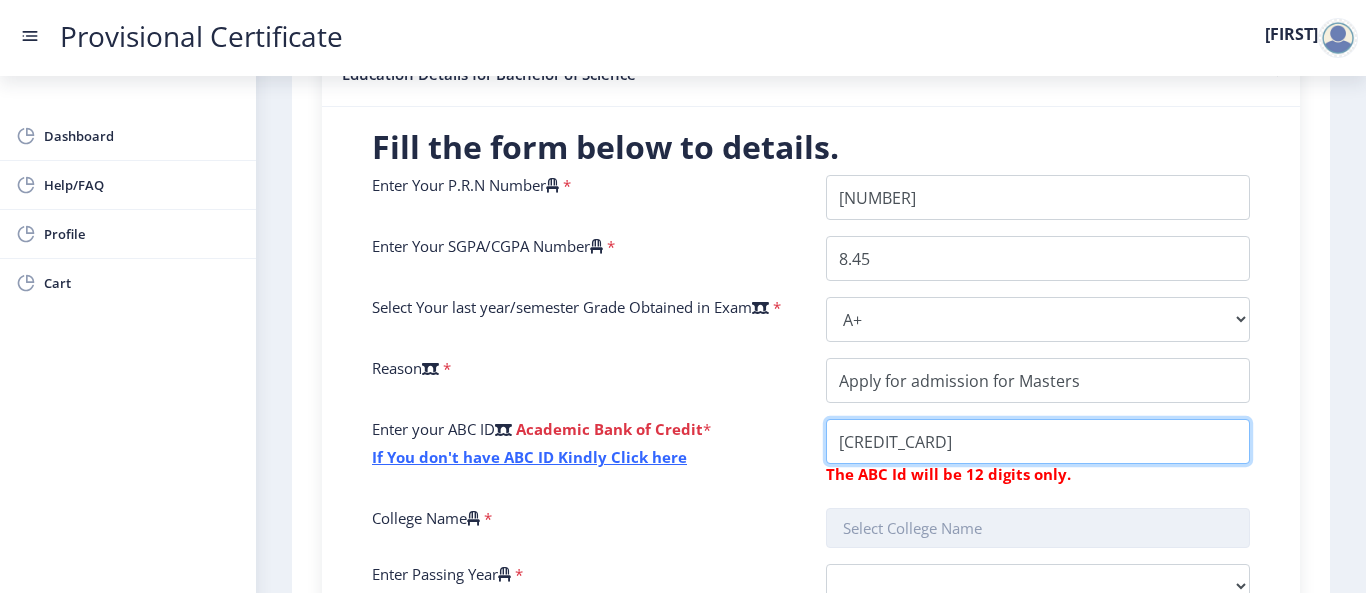 type on "[CREDIT_CARD]" 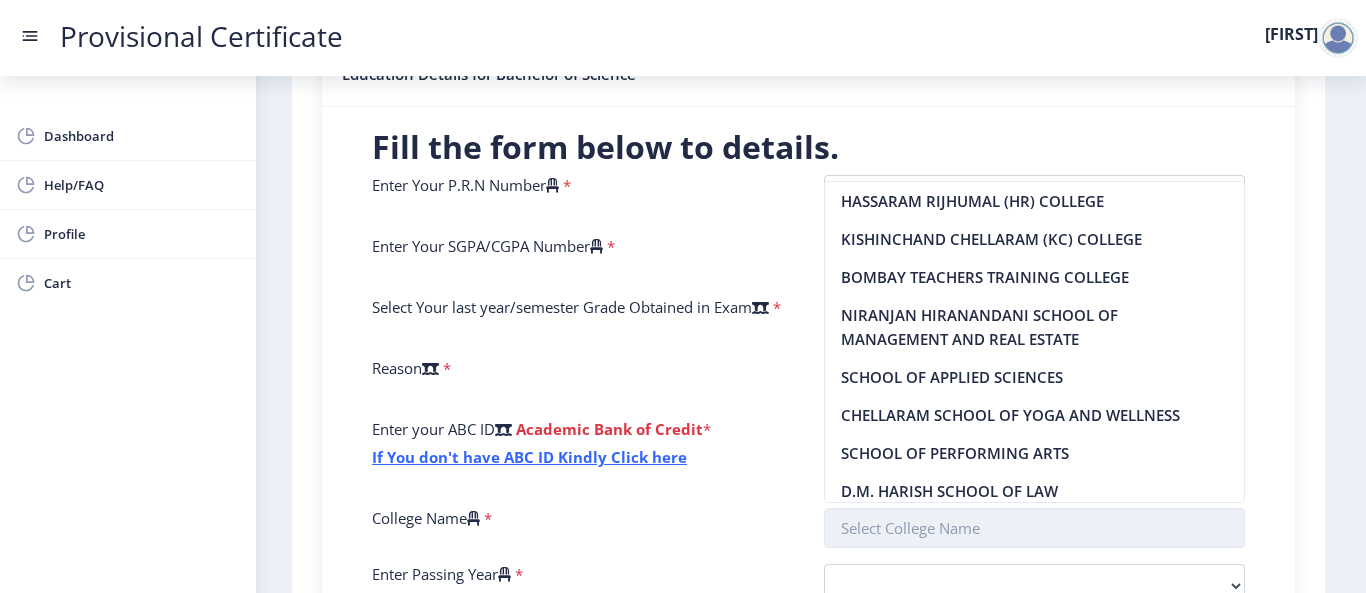 click at bounding box center [1035, 528] 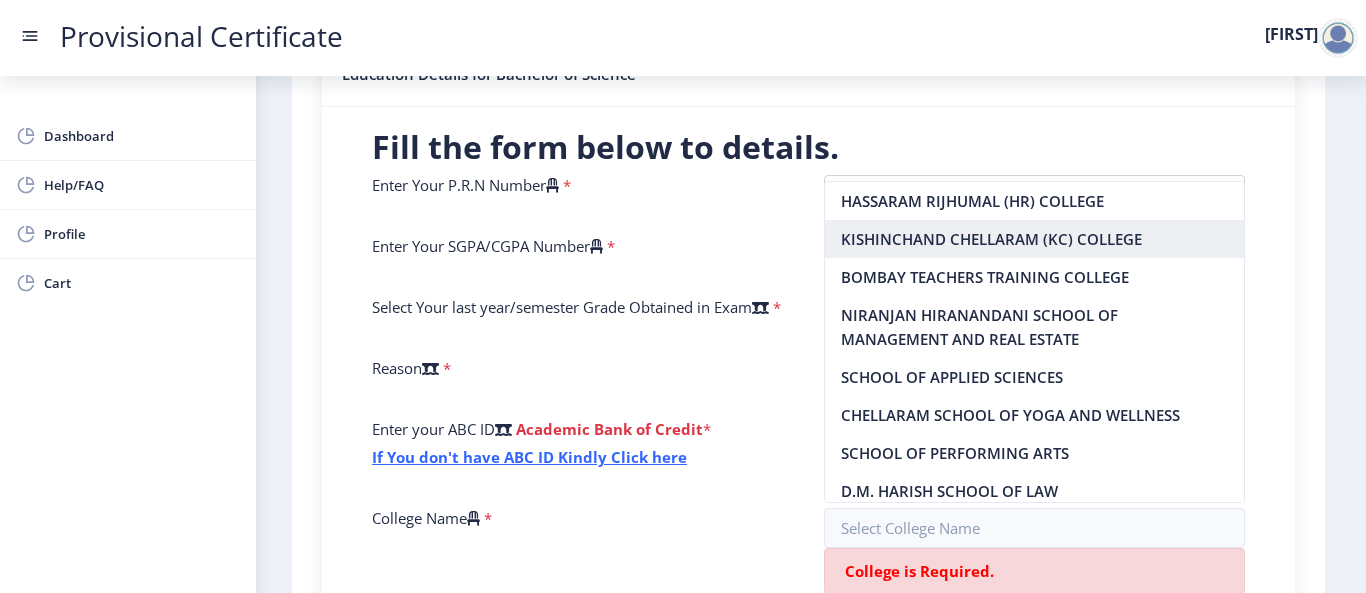 click on "KISHINCHAND CHELLARAM (KC) COLLEGE" at bounding box center (1035, 239) 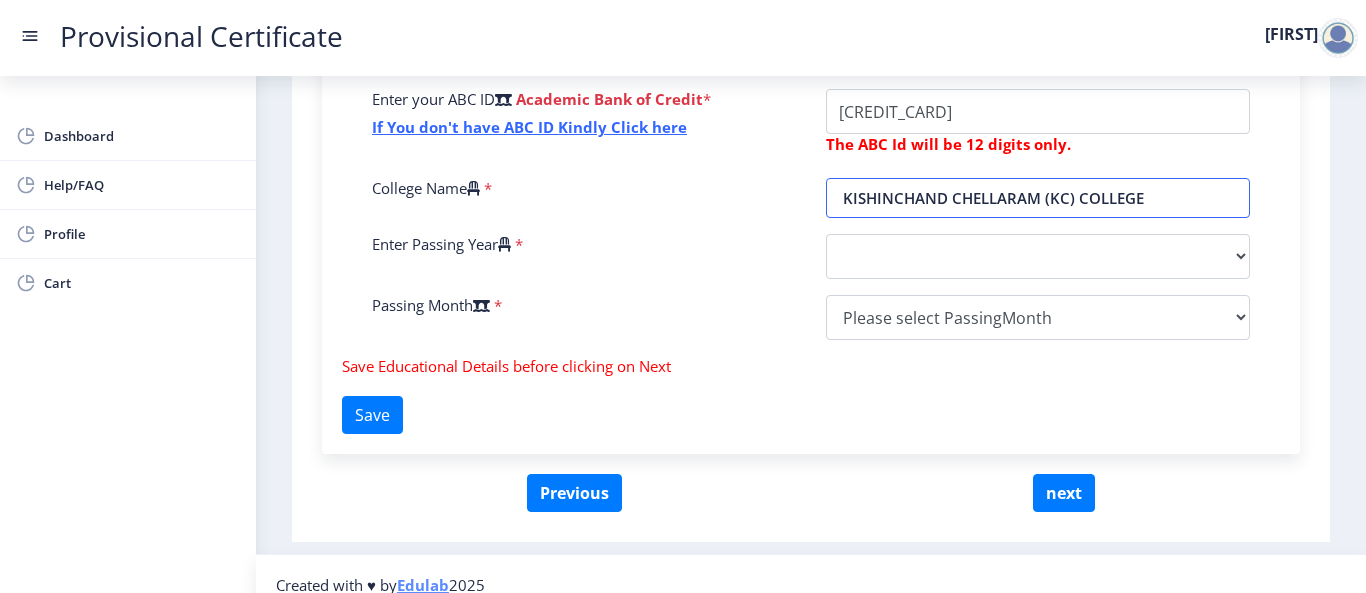 scroll, scrollTop: 803, scrollLeft: 0, axis: vertical 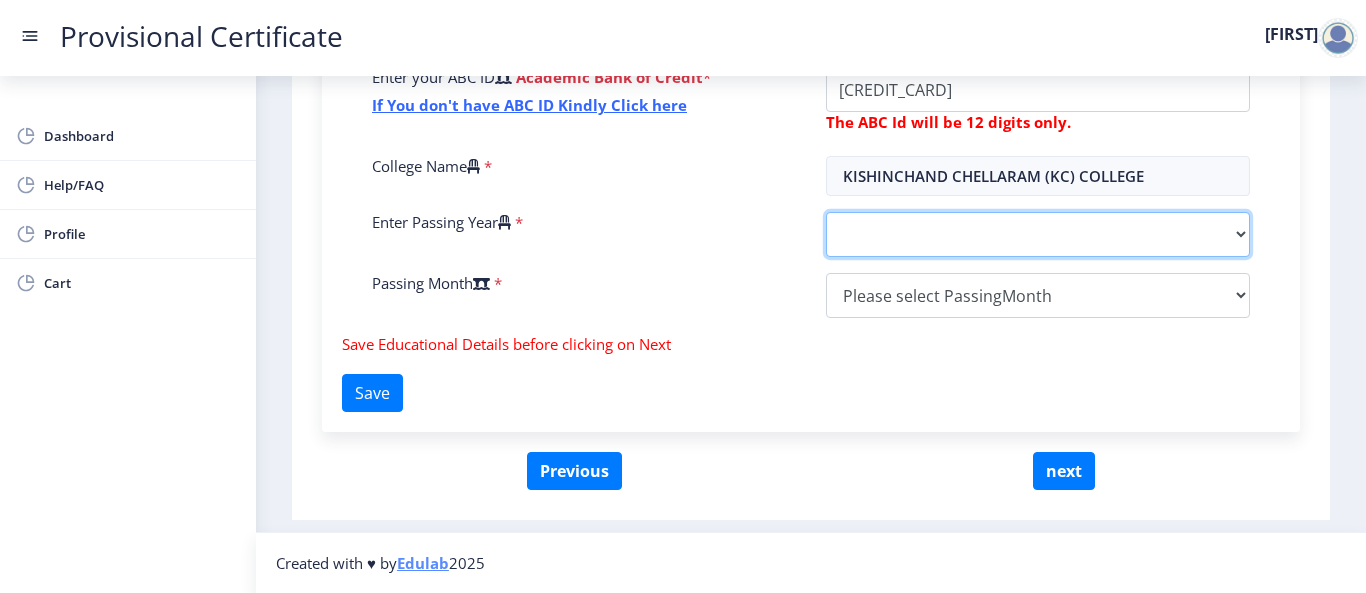 click on "2025   2024   2023   2022   2021   2020   2019   2018   2017   2016   2015   2014   2013   2012   2011   2010   2009   2008   2007   2006   2005   2004   2003   2002   2001   2000   1999   1998   1997   1996   1995   1994   1993   1992   1991   1990   1989   1988   1987   1986   1985   1984   1983   1982   1981   1980   1979   1978   1977   1976   1975   1974   1973   1972   1971   1970   1969   1968   1967" at bounding box center (1038, 234) 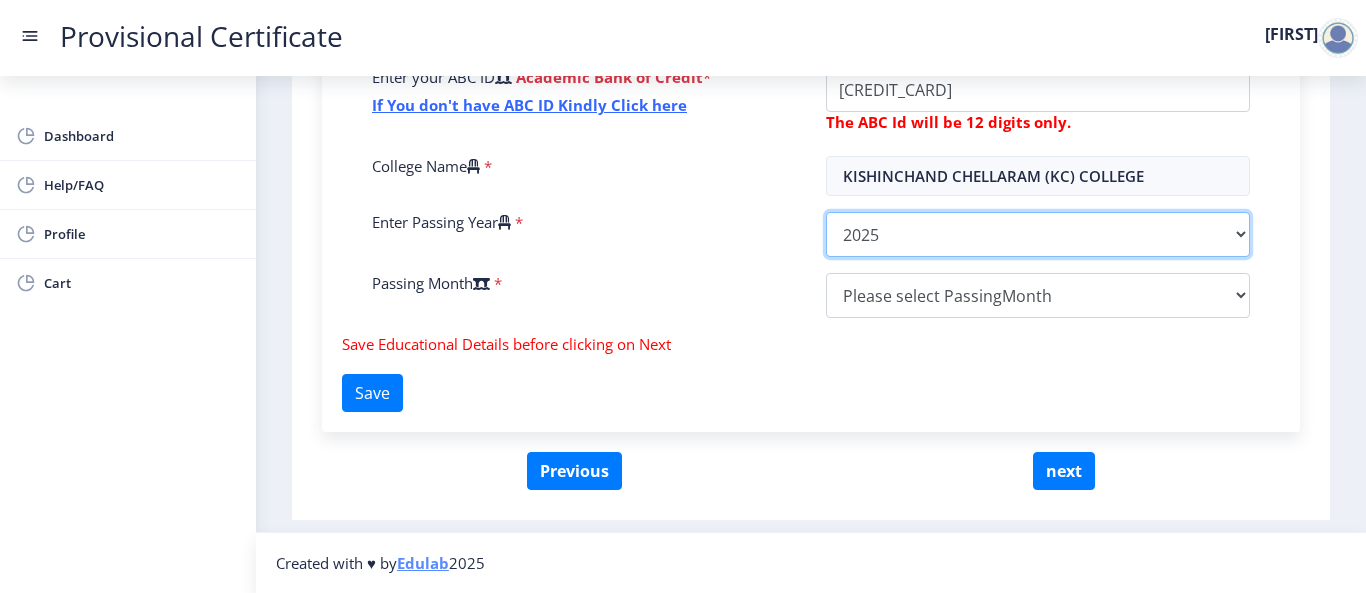 click on "2025   2024   2023   2022   2021   2020   2019   2018   2017   2016   2015   2014   2013   2012   2011   2010   2009   2008   2007   2006   2005   2004   2003   2002   2001   2000   1999   1998   1997   1996   1995   1994   1993   1992   1991   1990   1989   1988   1987   1986   1985   1984   1983   1982   1981   1980   1979   1978   1977   1976   1975   1974   1973   1972   1971   1970   1969   1968   1967" at bounding box center (1038, 234) 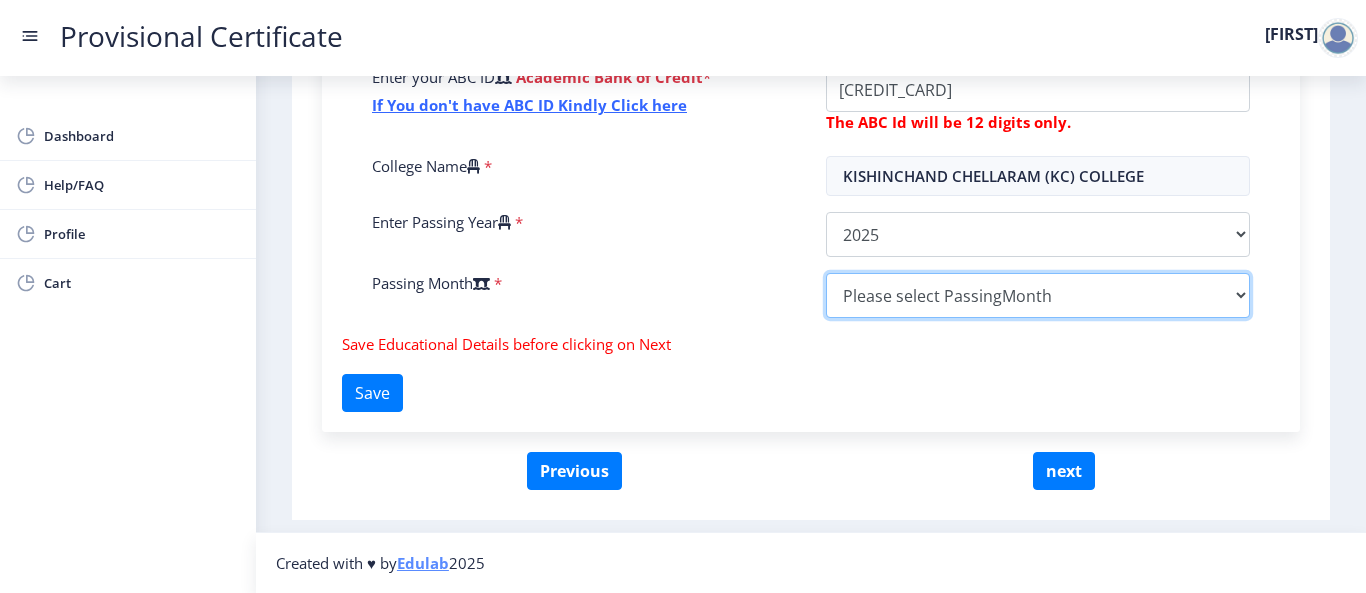 click on "Please select PassingMonth  (01) January (02) February (03) March (04) April (05) May (06) June (07) July (08) August (09) September (10) October (11) November (12) December" at bounding box center [1038, 295] 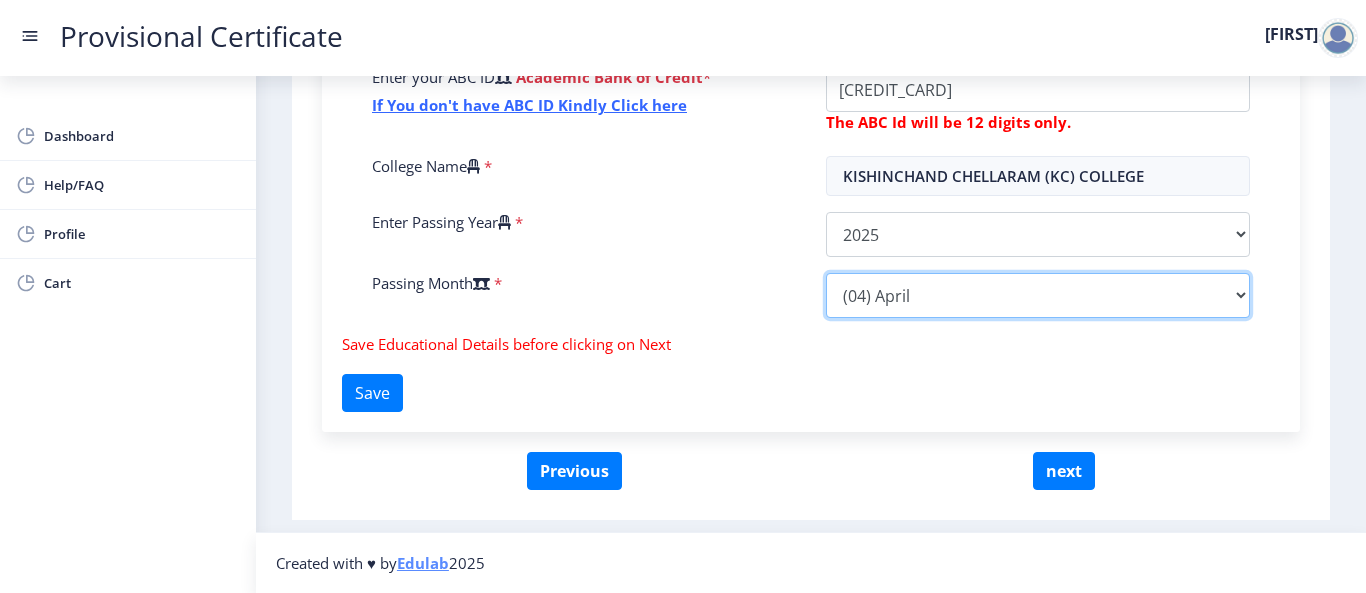 click on "Please select PassingMonth  (01) January (02) February (03) March (04) April (05) May (06) June (07) July (08) August (09) September (10) October (11) November (12) December" at bounding box center (1038, 295) 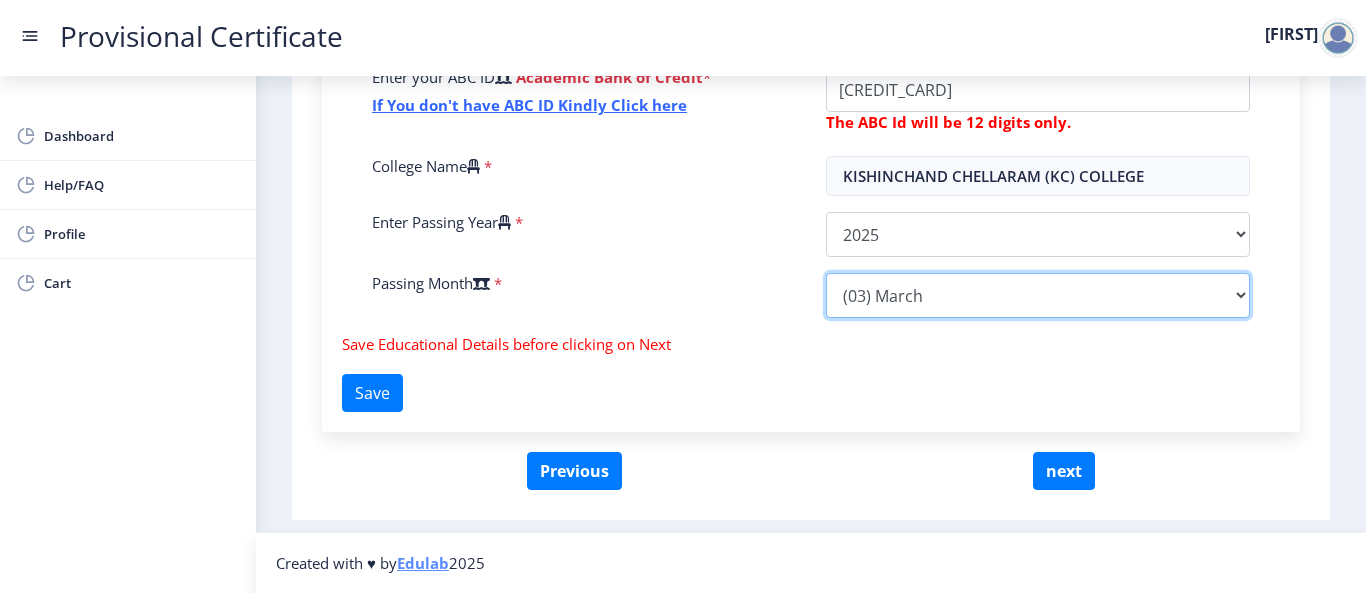 click on "Please select PassingMonth  (01) January (02) February (03) March (04) April (05) May (06) June (07) July (08) August (09) September (10) October (11) November (12) December" at bounding box center [1038, 295] 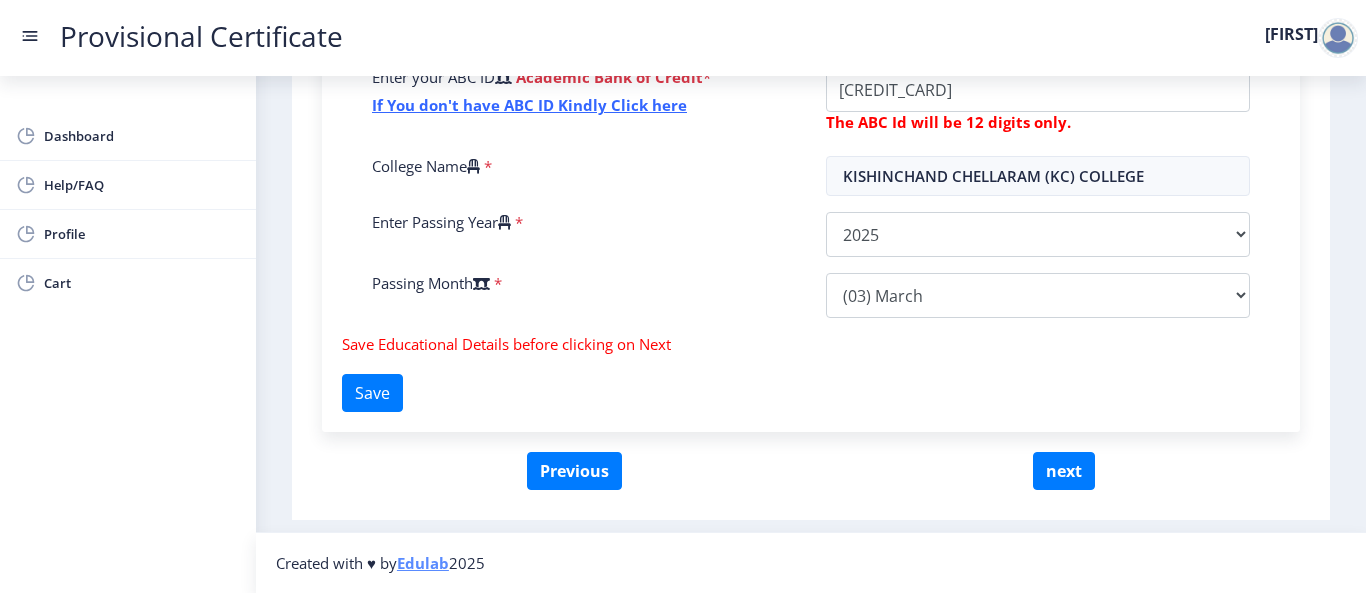 click on "Fill the form below to details. Enter Your P.R.N Number * Enter Your SGPA/CGPA Number * 8.45 Select Your last year/semester Grade Obtained in Exam * Select Grade O A+ A B+ B C D F(Fail) Reason * Enter your ABC ID * Academic Bank of Credit * If You don't have ABC ID Kindly Click here The ABC Id will be 12 digits only. College Name * KISHINCHAND CHELLARAM (KC) COLLEGE Enter Passing Year * 2025 2024 2023 2022 2021 2020 2019 2018 2017 2016 2015 2014 2013 2012 2011 2010 2009 2008 2007 2006 2005 2004 2003 2002 2001 2000 1999 1998 1997 1996 1995 1994 1993 1992 1991 1990 1989 1988 1987 1986 1985 1984 1983 1982 1981 1980 1979 1978 1977 1976 1975 1974 1973 1972 1971 1970 1969 1968 1967 Passing Month * Please select PassingMonth (01) January (02) February (03) March (04) April (05) May (06) June (07) July (08) August (09) September (10) October" at bounding box center (811, 93) 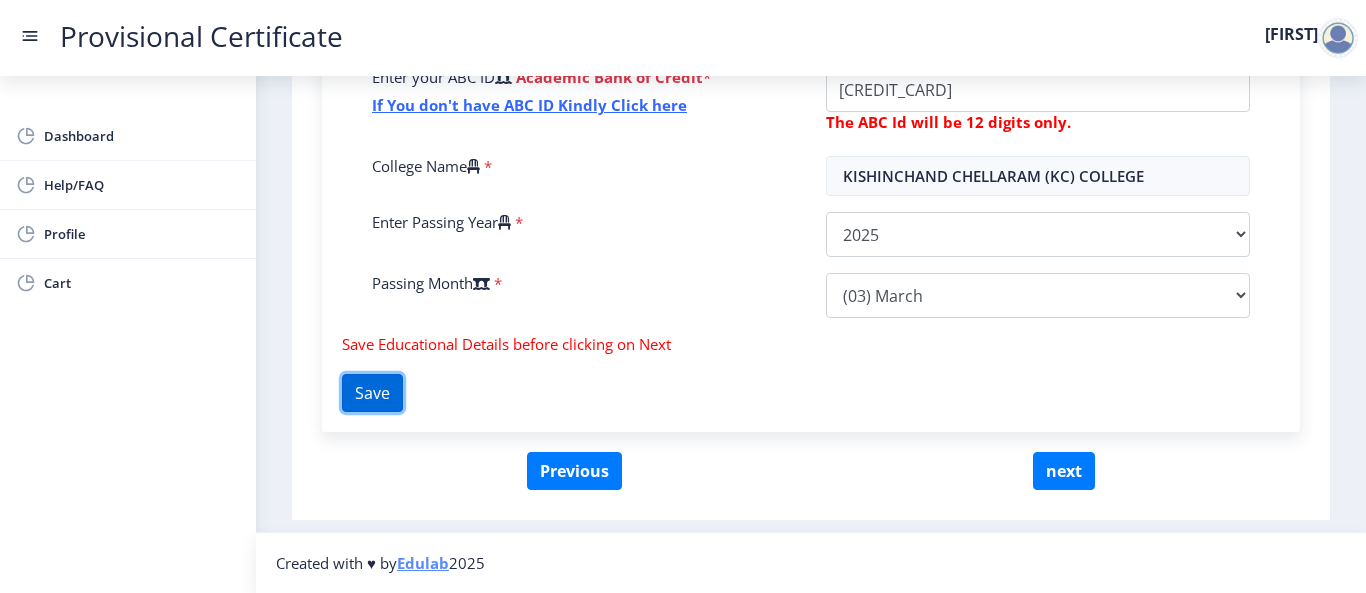 click on "Save" at bounding box center [372, 393] 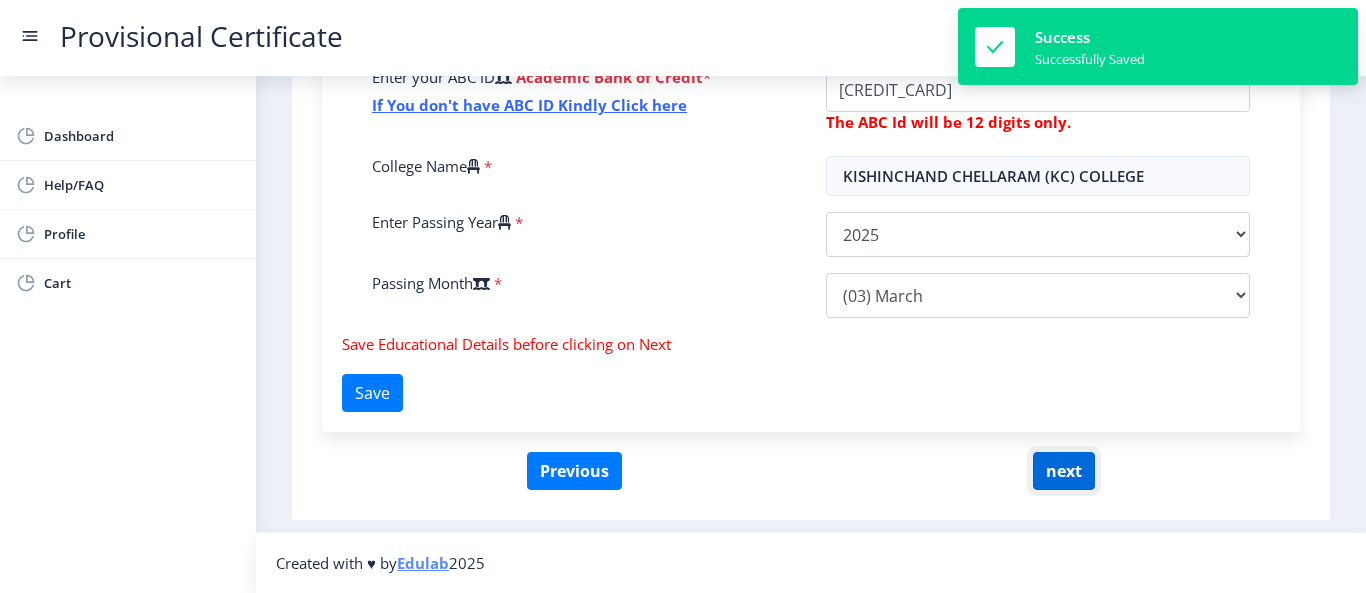 click on "next" at bounding box center [1064, 471] 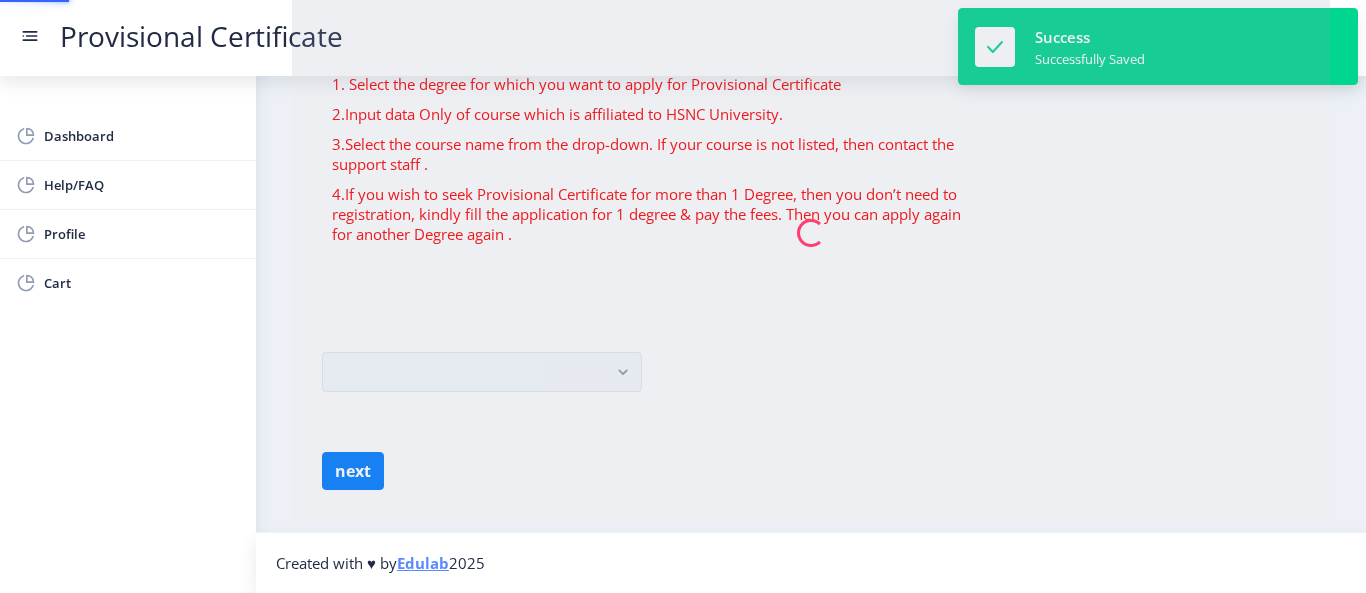 scroll, scrollTop: 0, scrollLeft: 0, axis: both 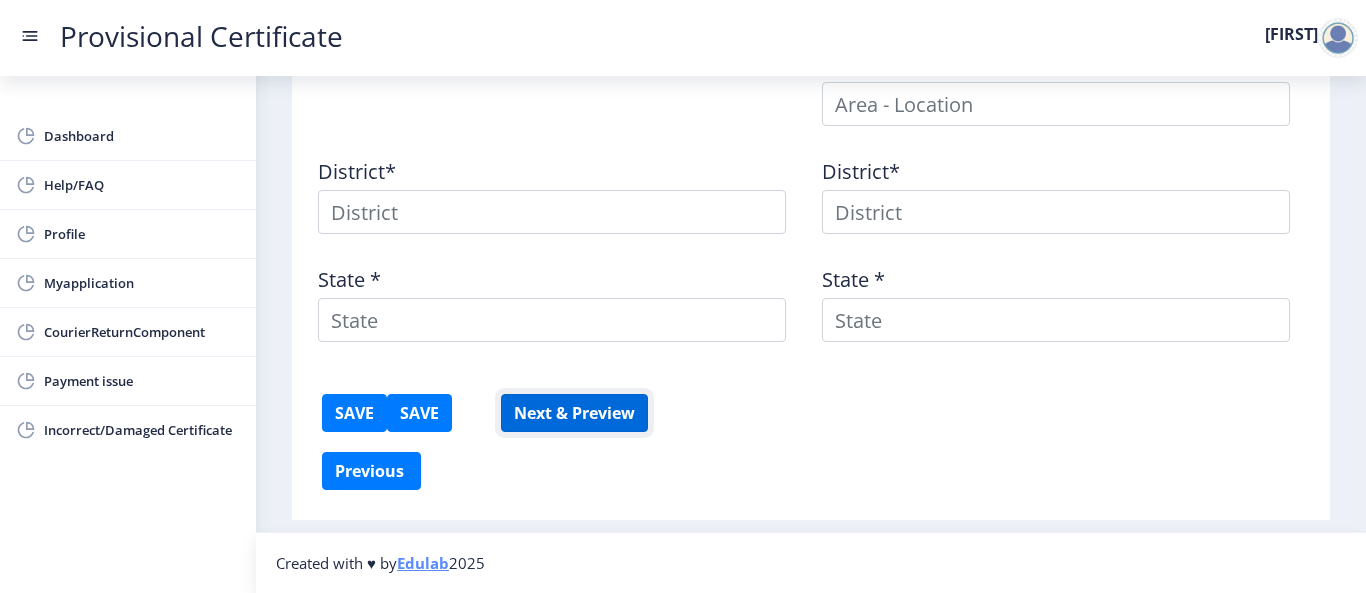 click on "Next & Preview" at bounding box center (574, 413) 